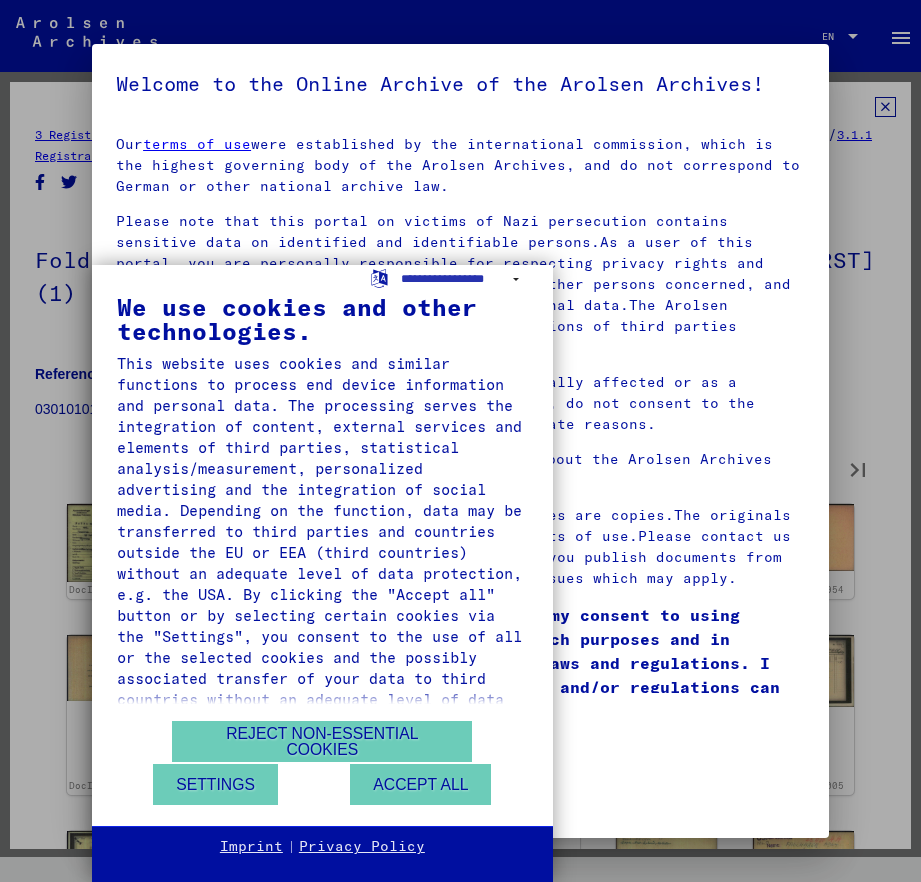 scroll, scrollTop: 0, scrollLeft: 343, axis: horizontal 